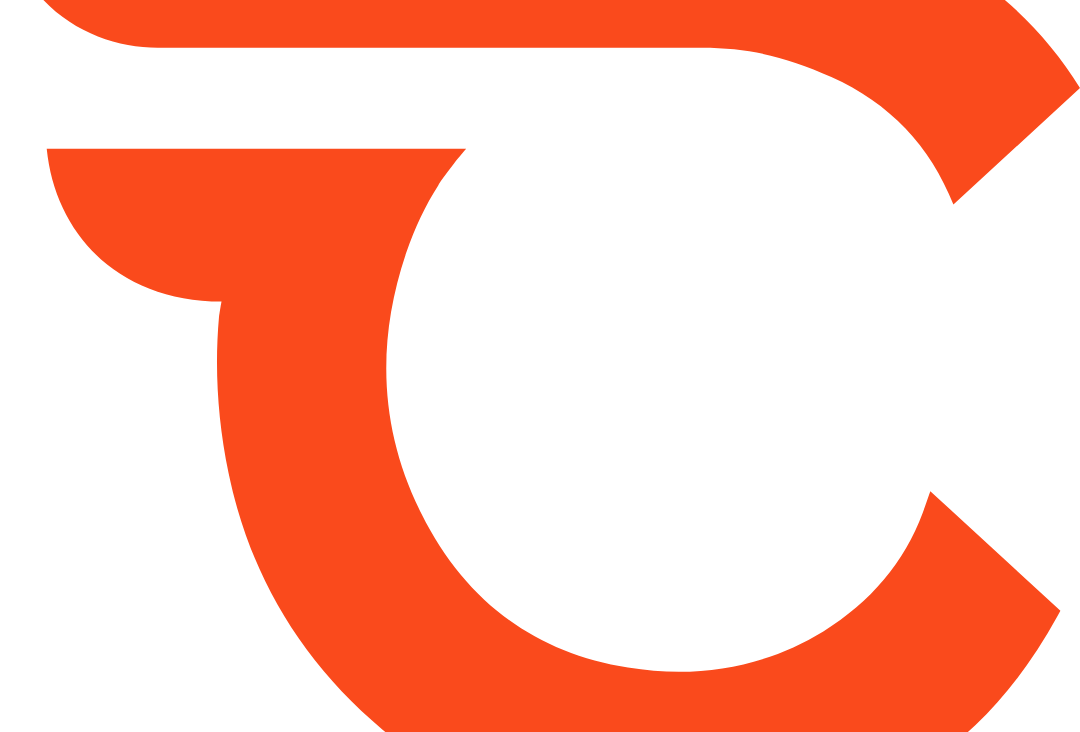 scroll, scrollTop: 0, scrollLeft: 0, axis: both 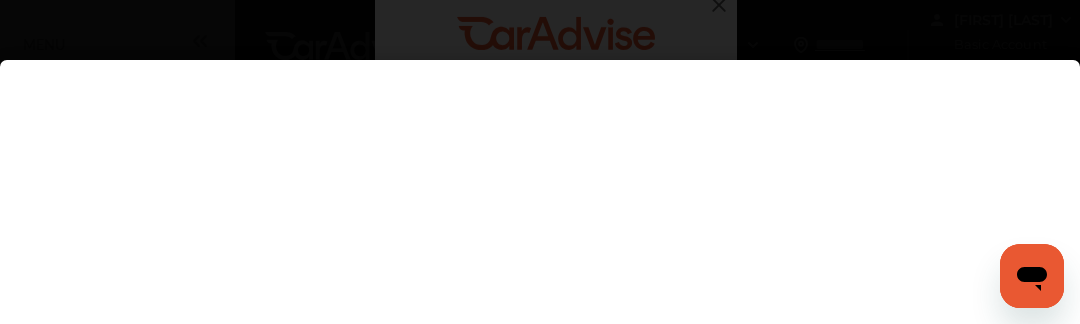 type on "**********" 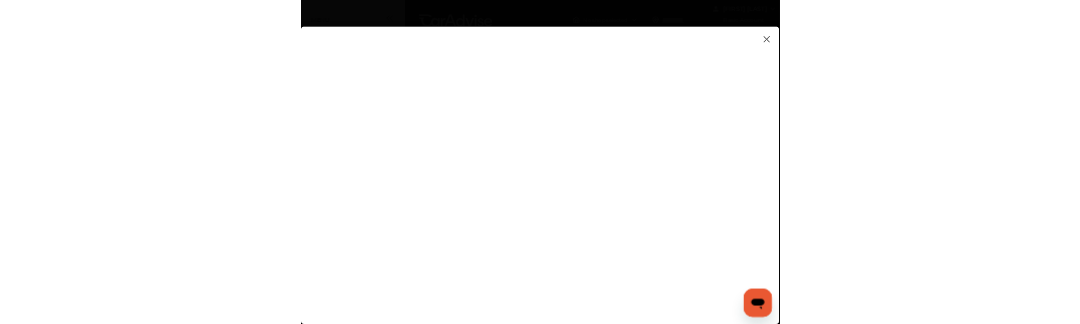 scroll, scrollTop: 0, scrollLeft: 0, axis: both 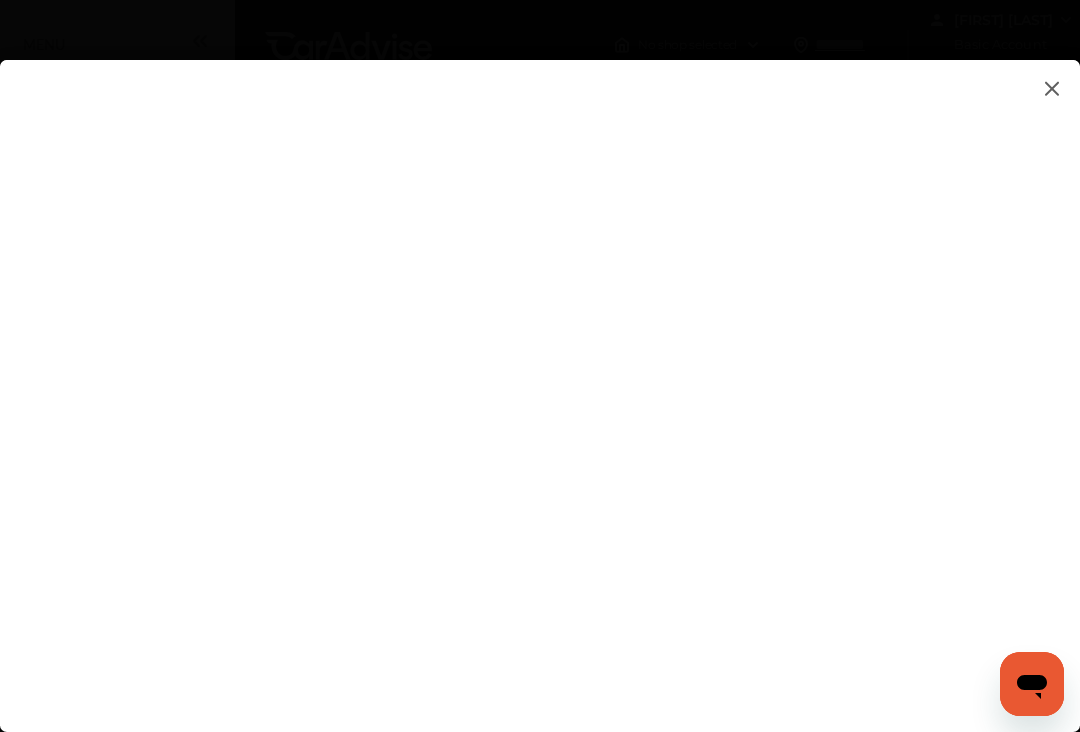 click at bounding box center [540, 376] 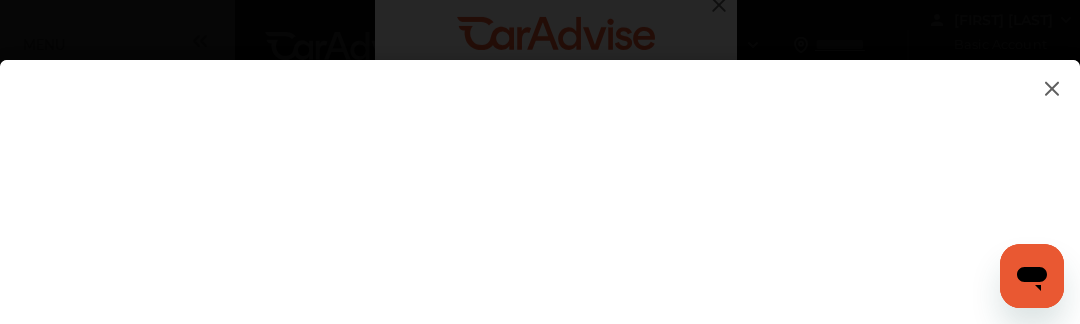 type on "*********" 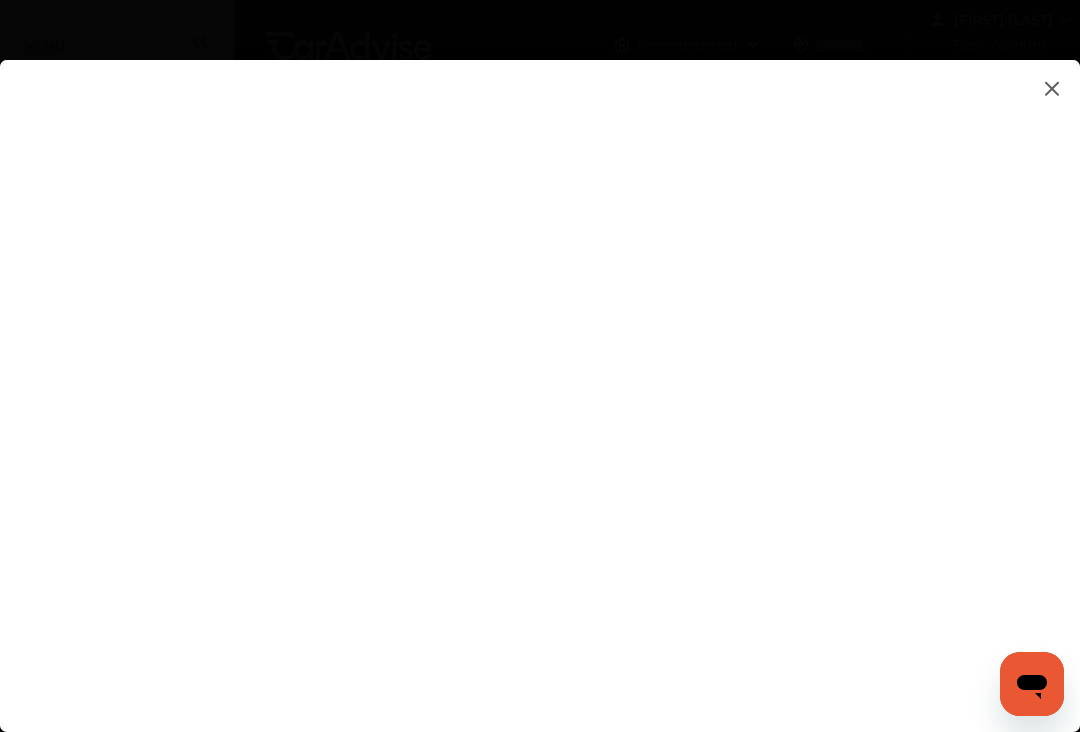 click at bounding box center (540, 376) 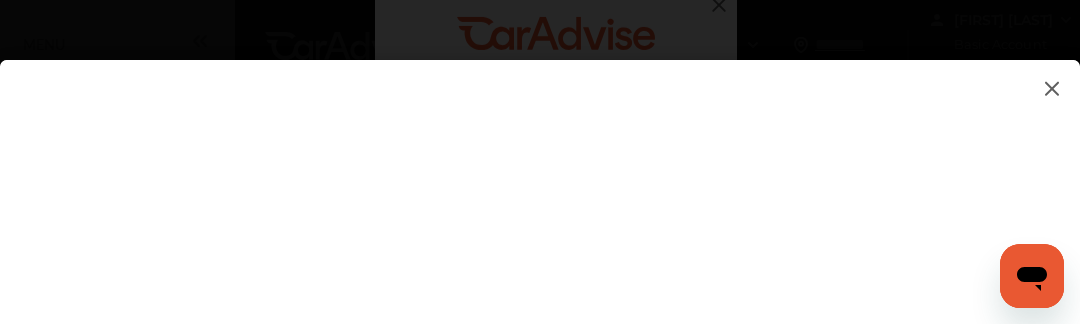 click 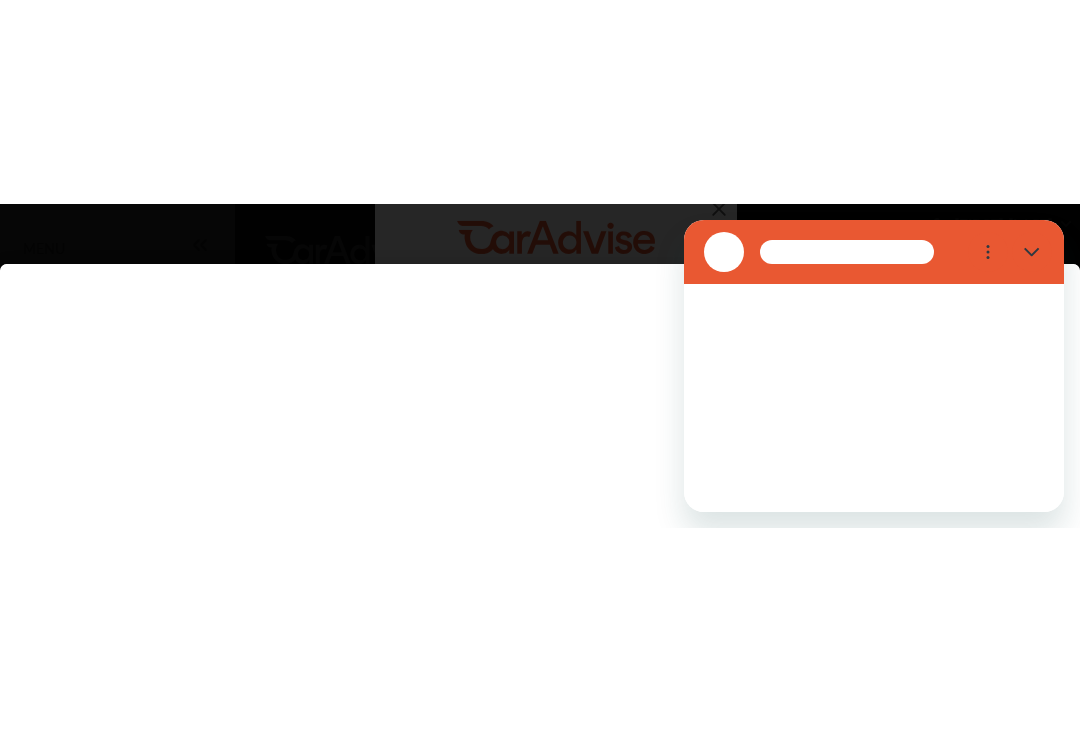 scroll, scrollTop: 0, scrollLeft: 0, axis: both 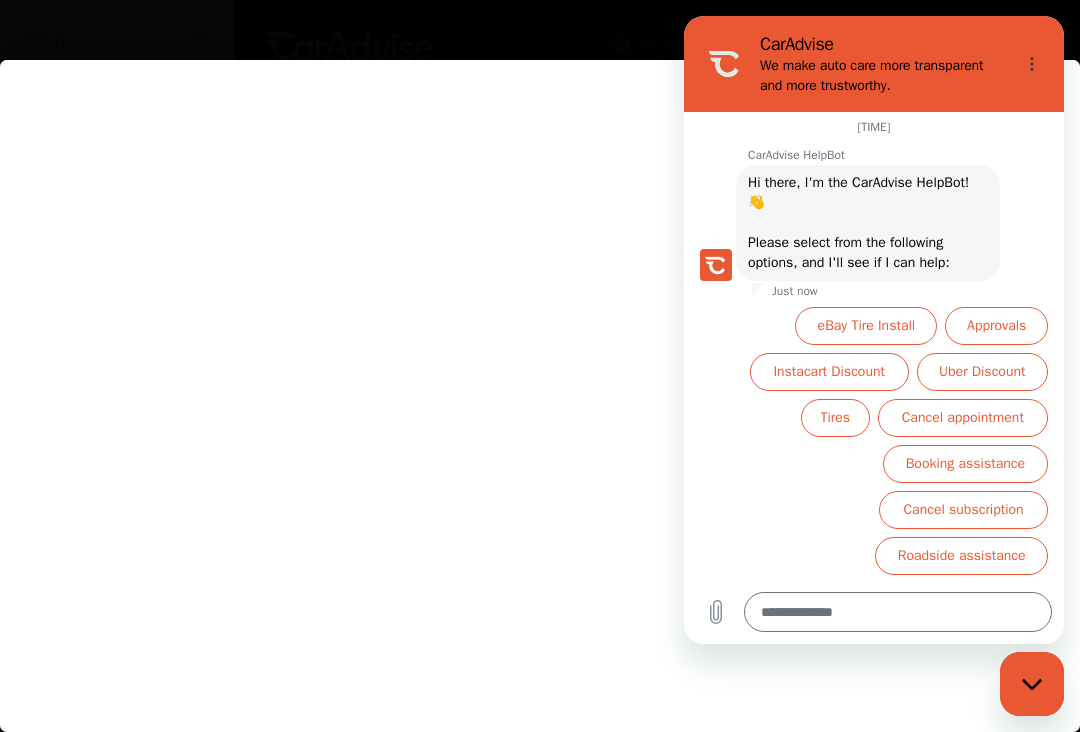 click at bounding box center (540, 376) 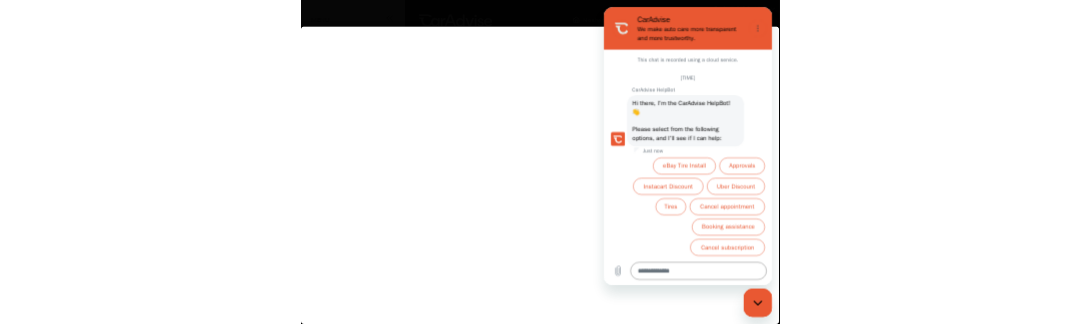 scroll, scrollTop: 0, scrollLeft: 0, axis: both 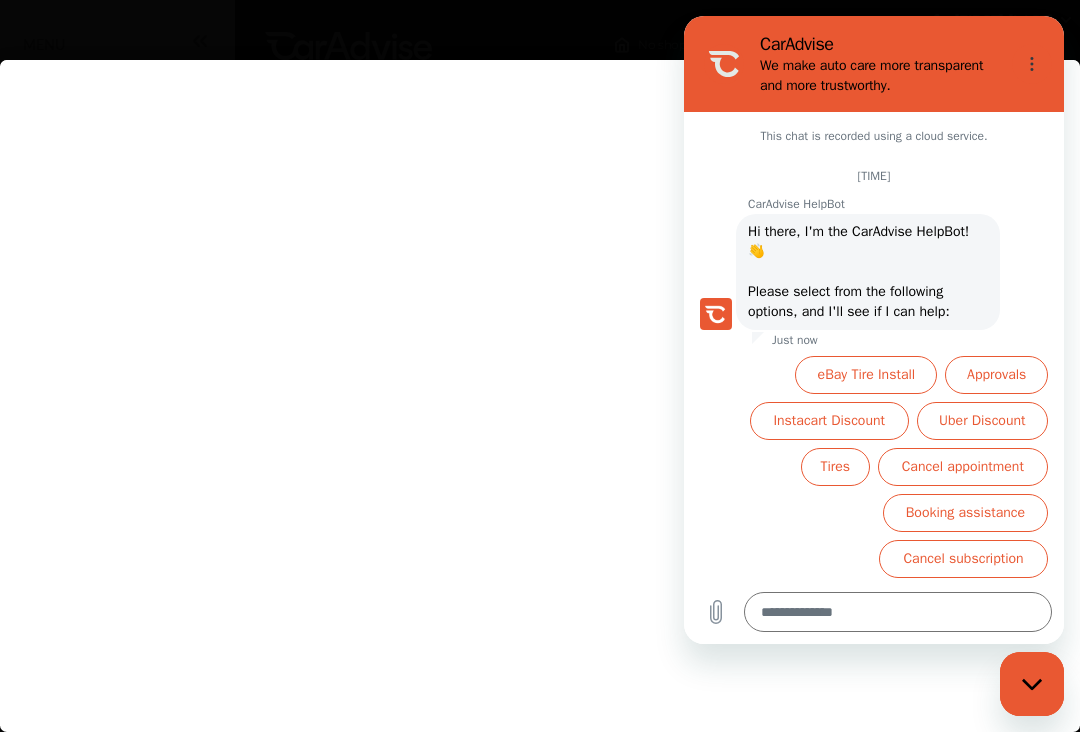 click 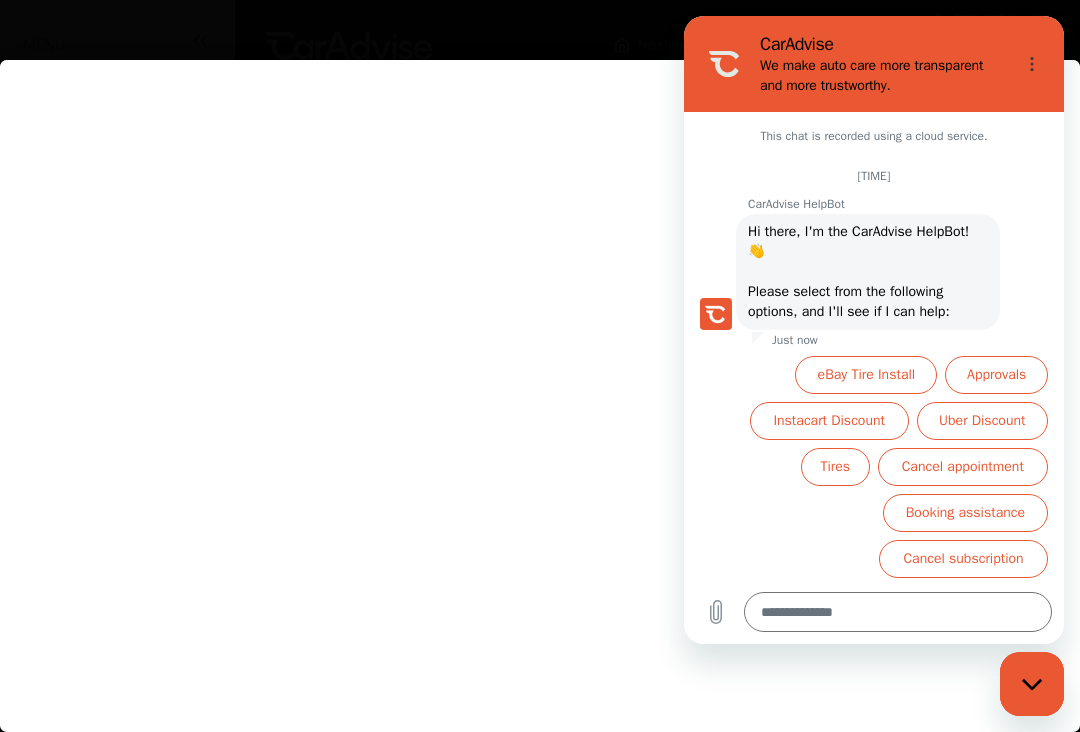 click on "We make auto care more transparent and more trustworthy." at bounding box center [882, 76] 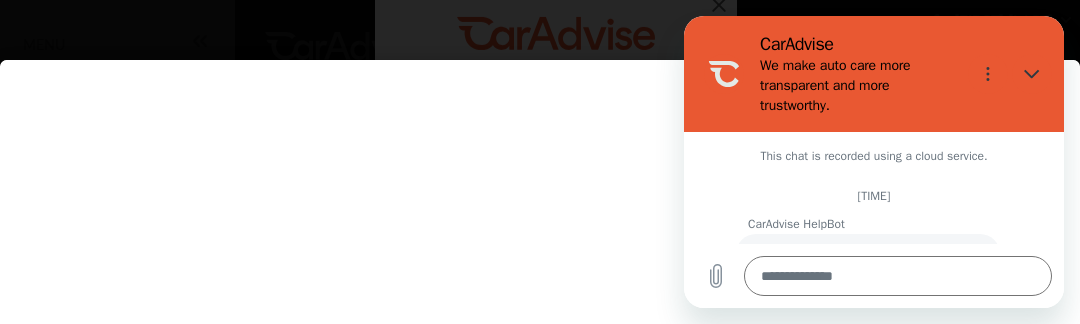 click at bounding box center (540, 376) 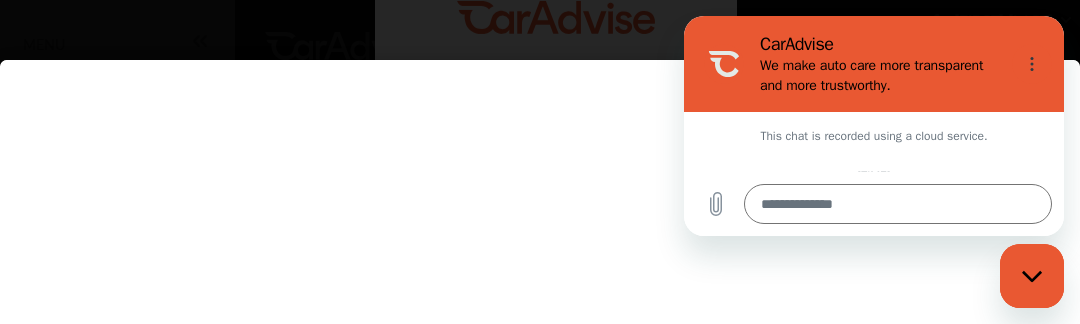 click at bounding box center (556, 178) 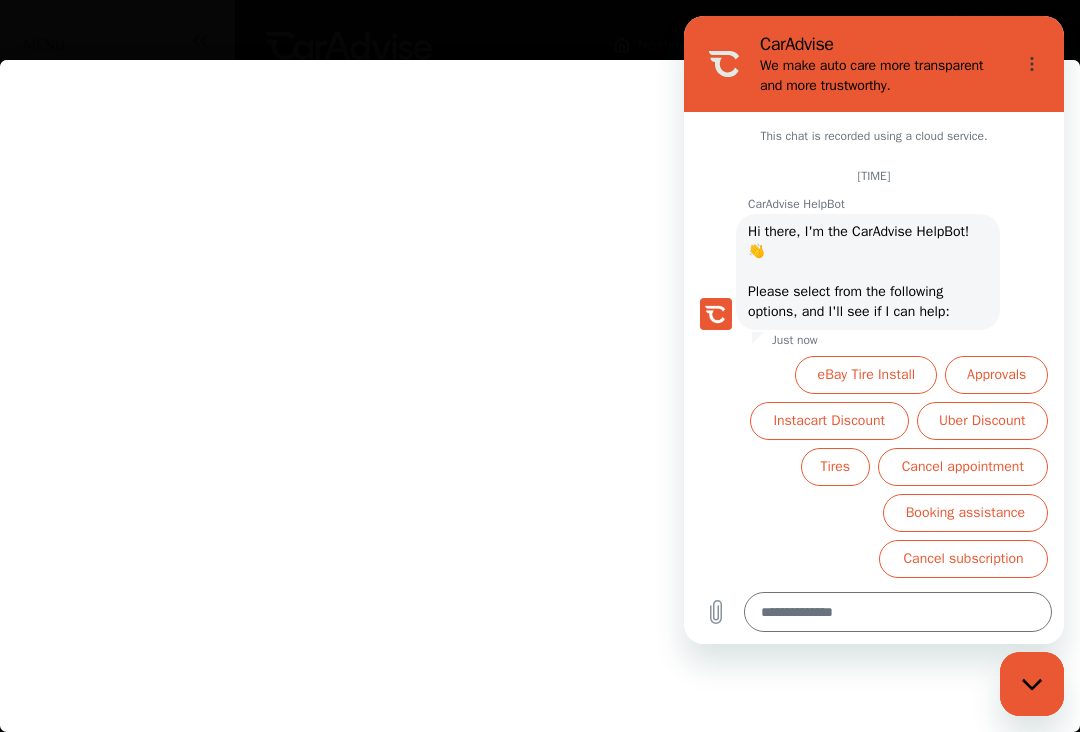 click at bounding box center [540, 376] 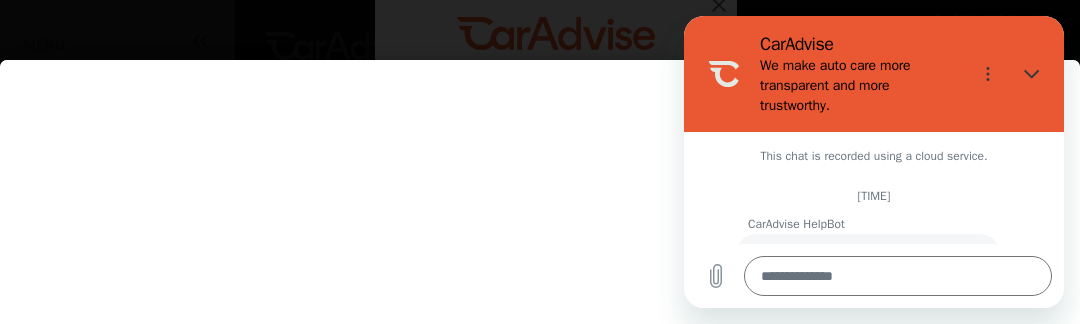click at bounding box center (1032, 74) 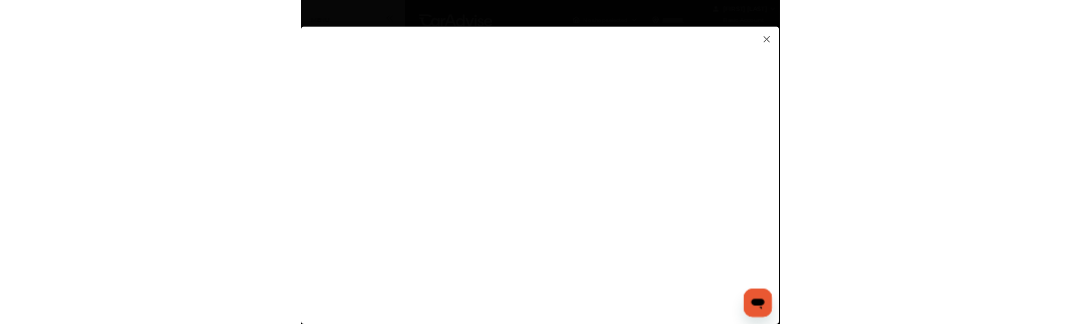 scroll, scrollTop: 0, scrollLeft: 0, axis: both 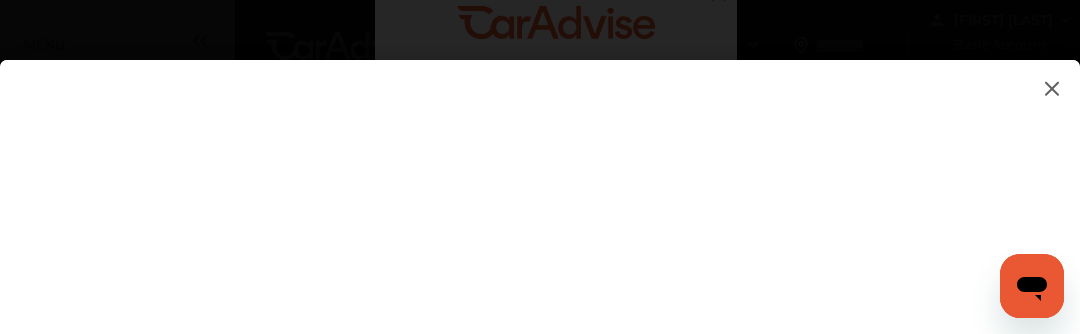 type on "*" 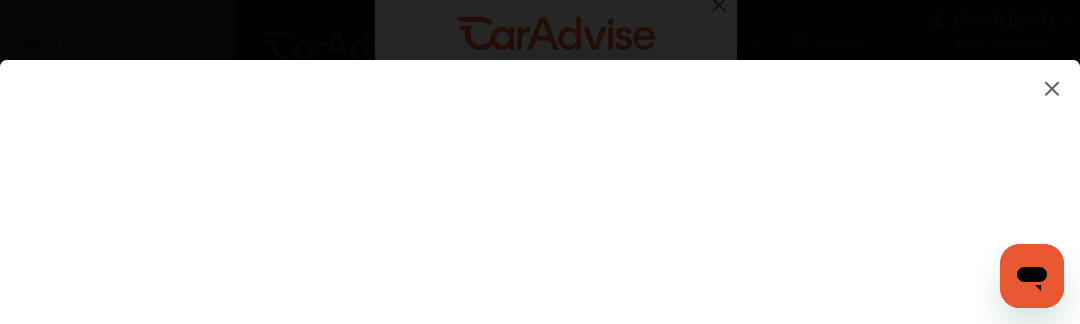 type on "*******" 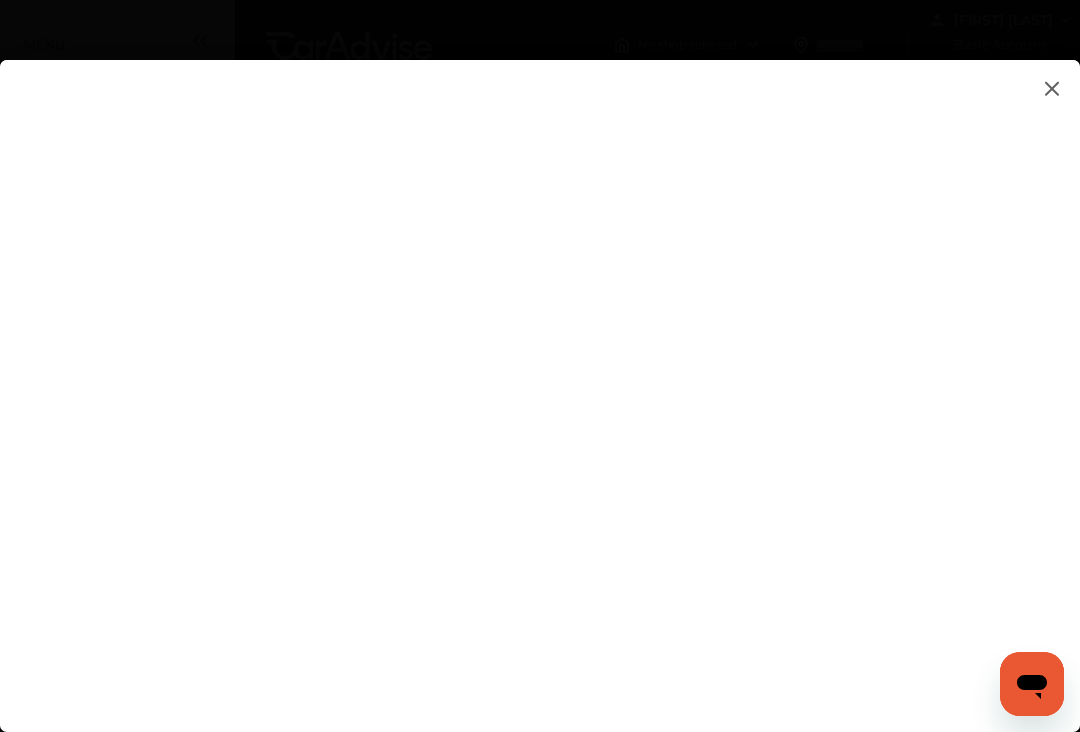 type on "*" 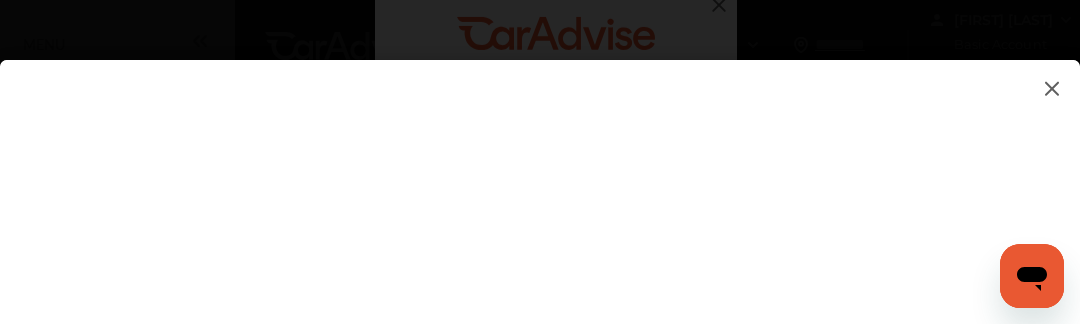 type on "*****" 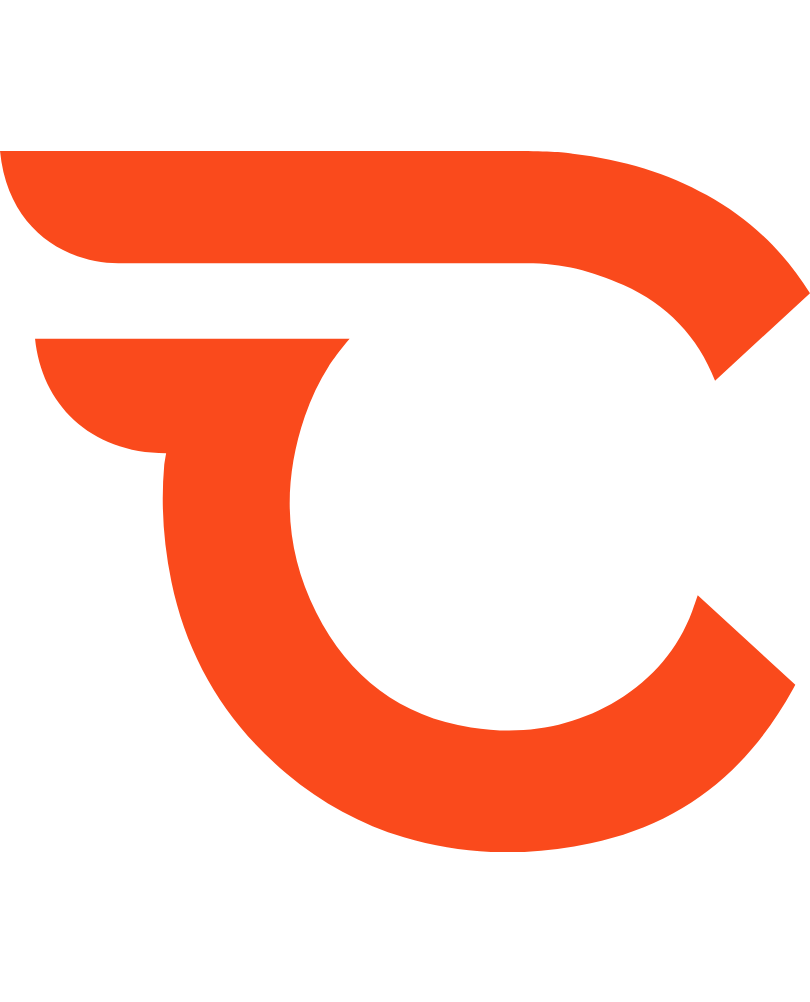 scroll, scrollTop: 0, scrollLeft: 0, axis: both 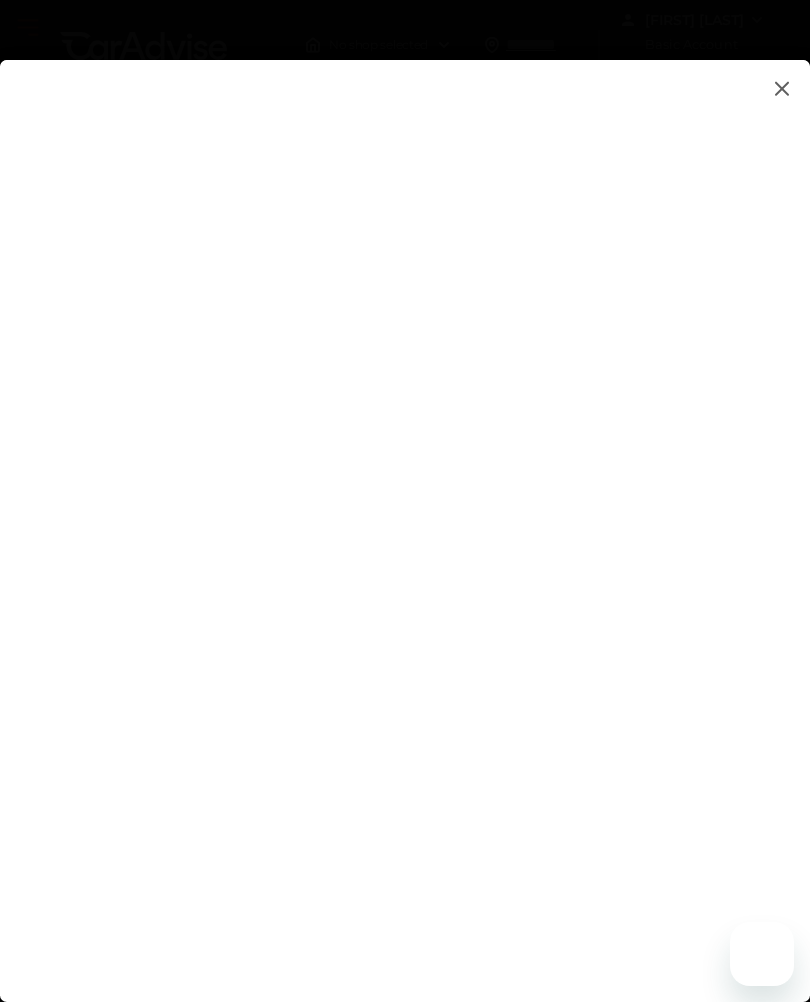 click at bounding box center [782, 88] 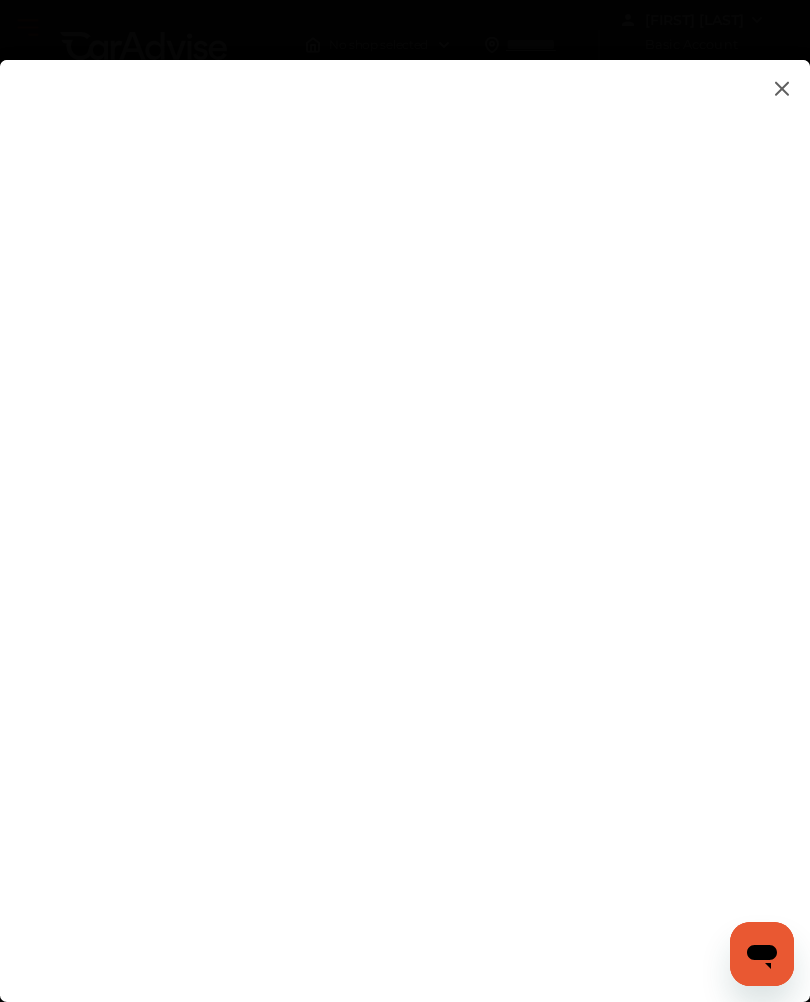 scroll, scrollTop: 0, scrollLeft: 0, axis: both 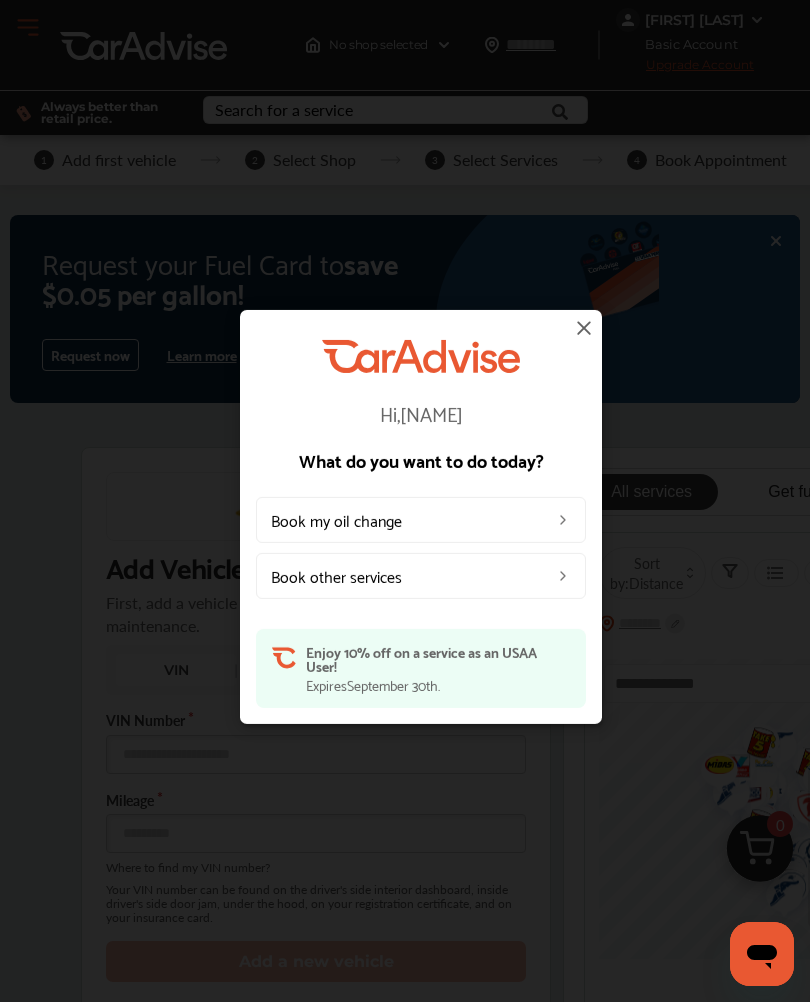 click at bounding box center [584, 328] 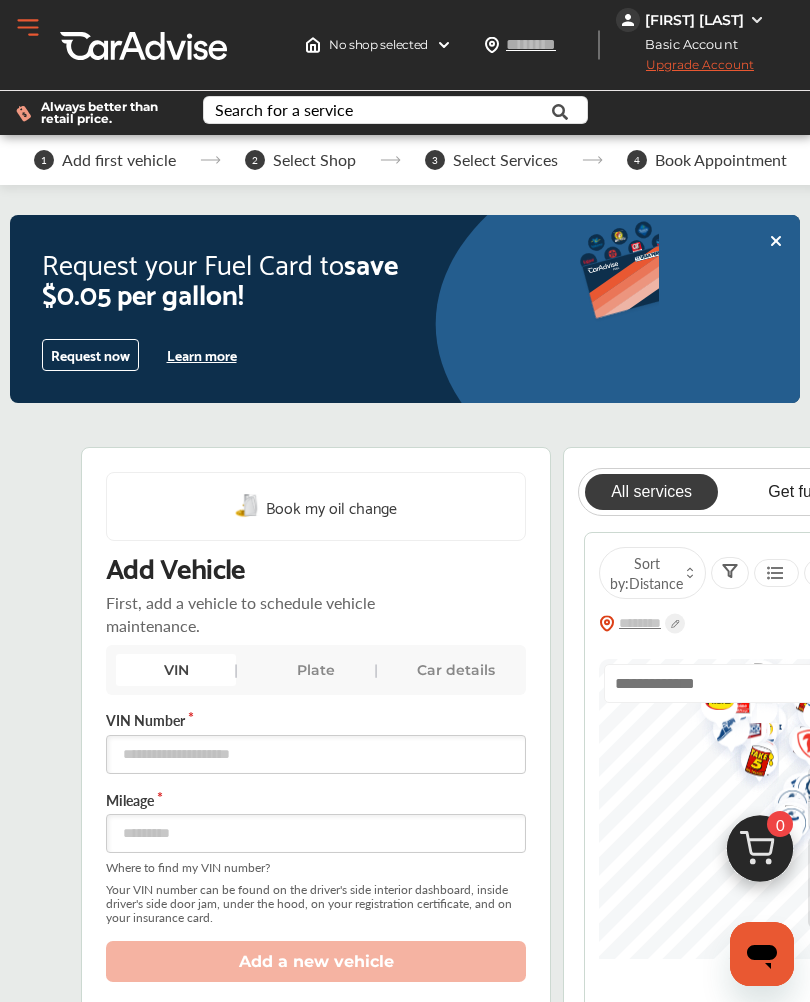click on "All services" at bounding box center (651, 492) 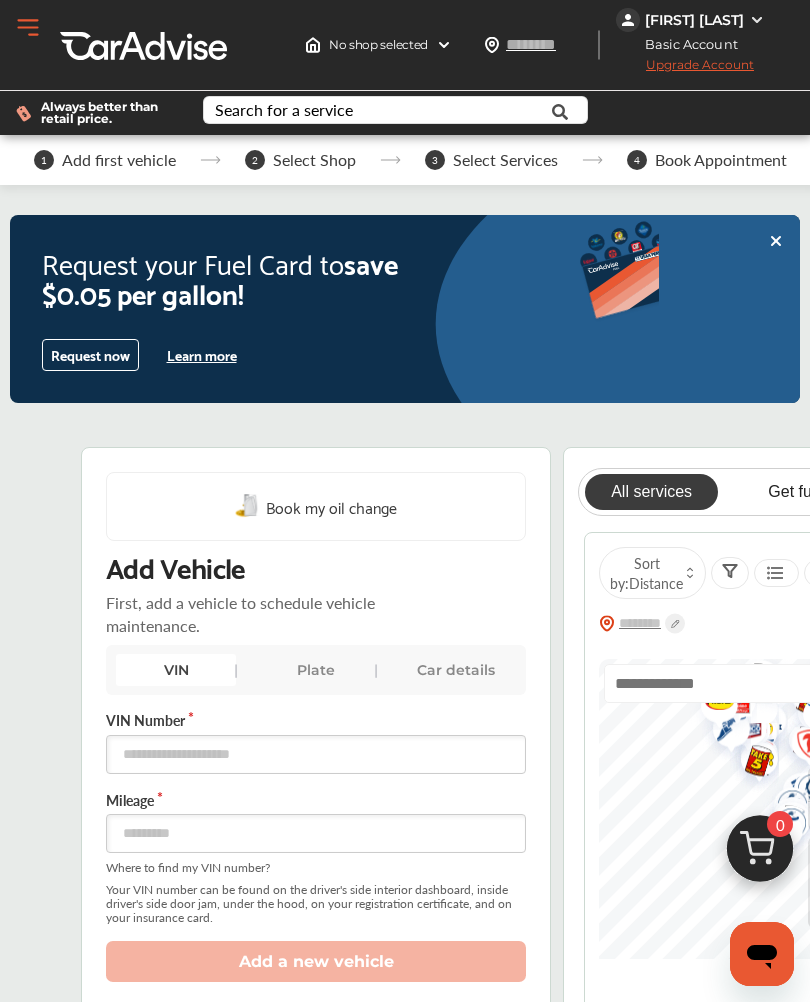 click on "Request now" at bounding box center (90, 355) 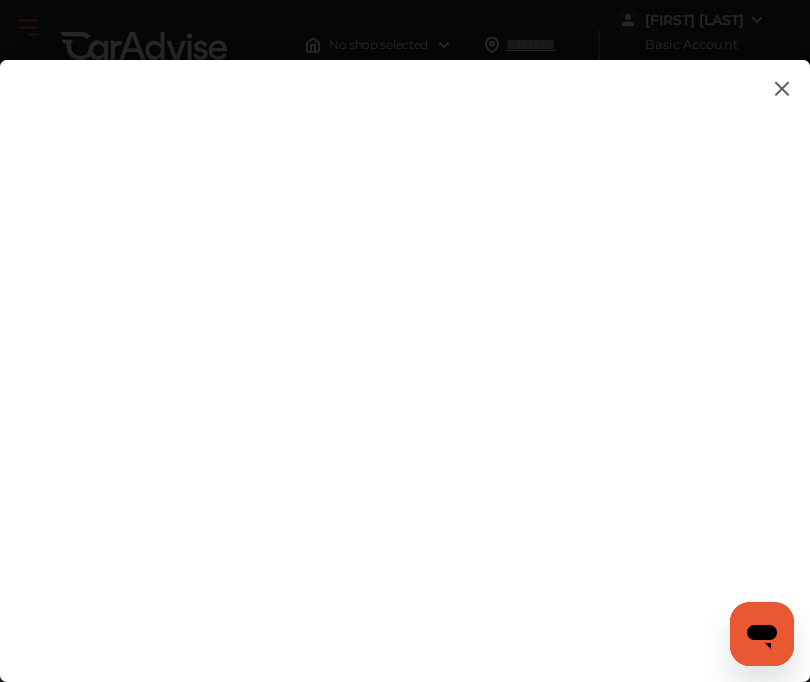 click 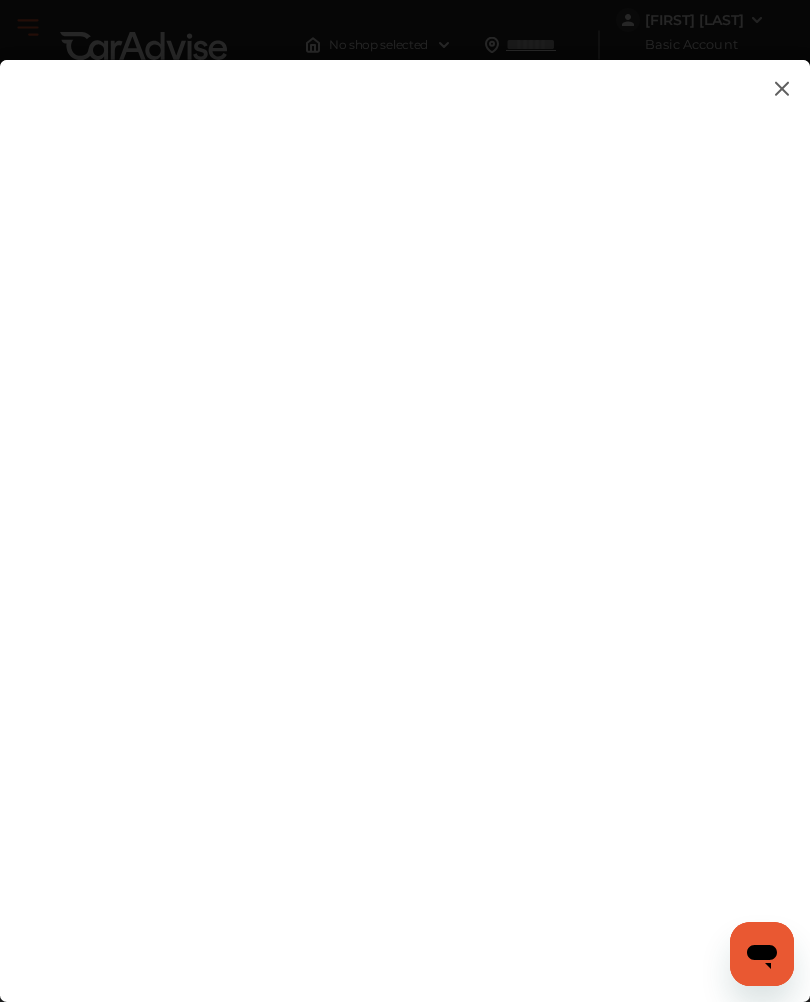 click at bounding box center (405, 511) 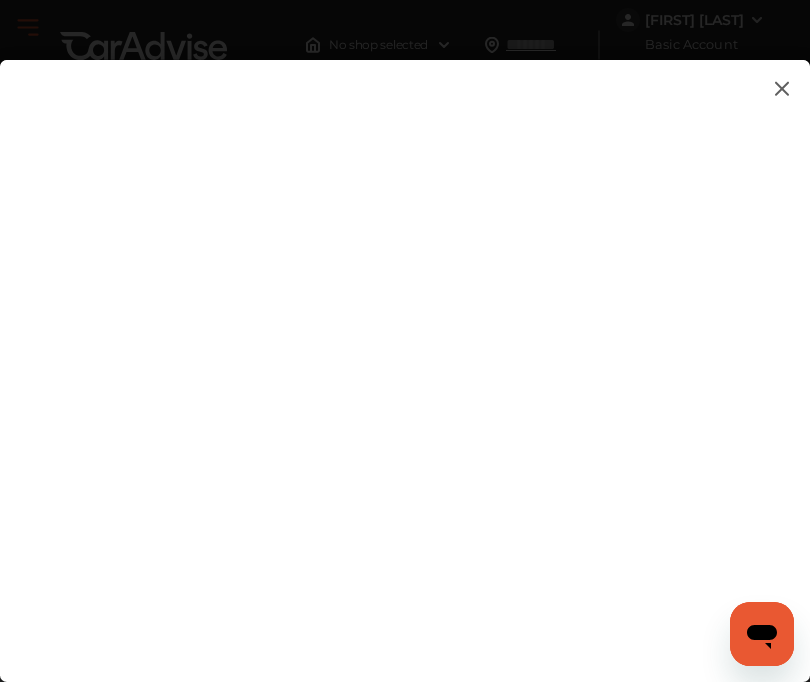 type on "*********" 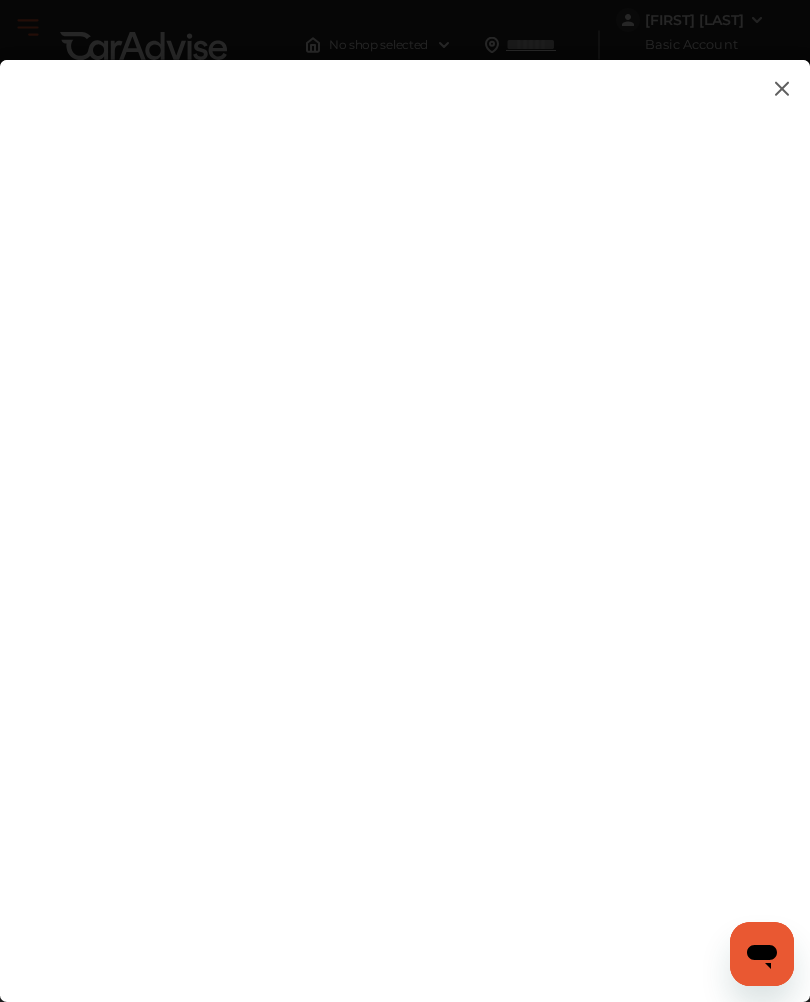 click at bounding box center [405, 509] 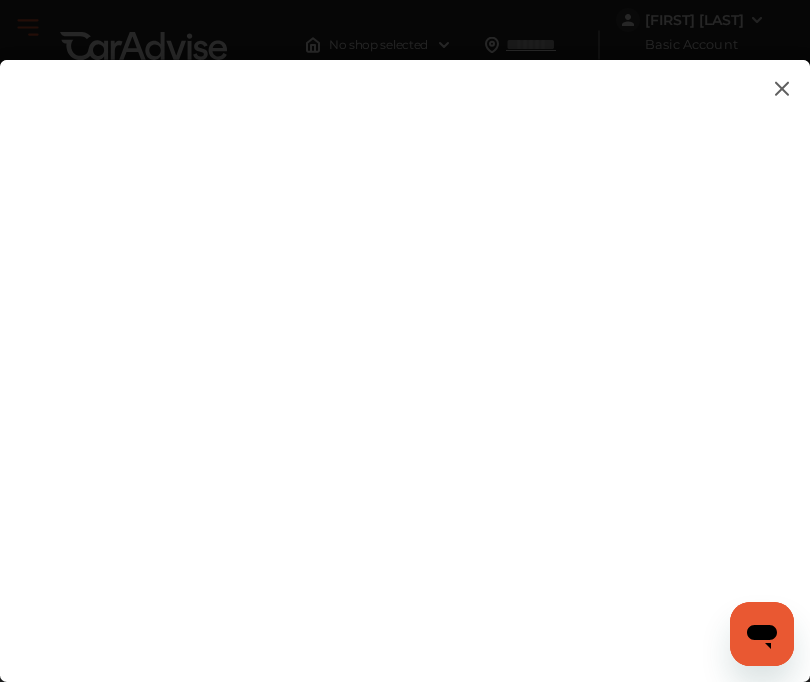 type on "****" 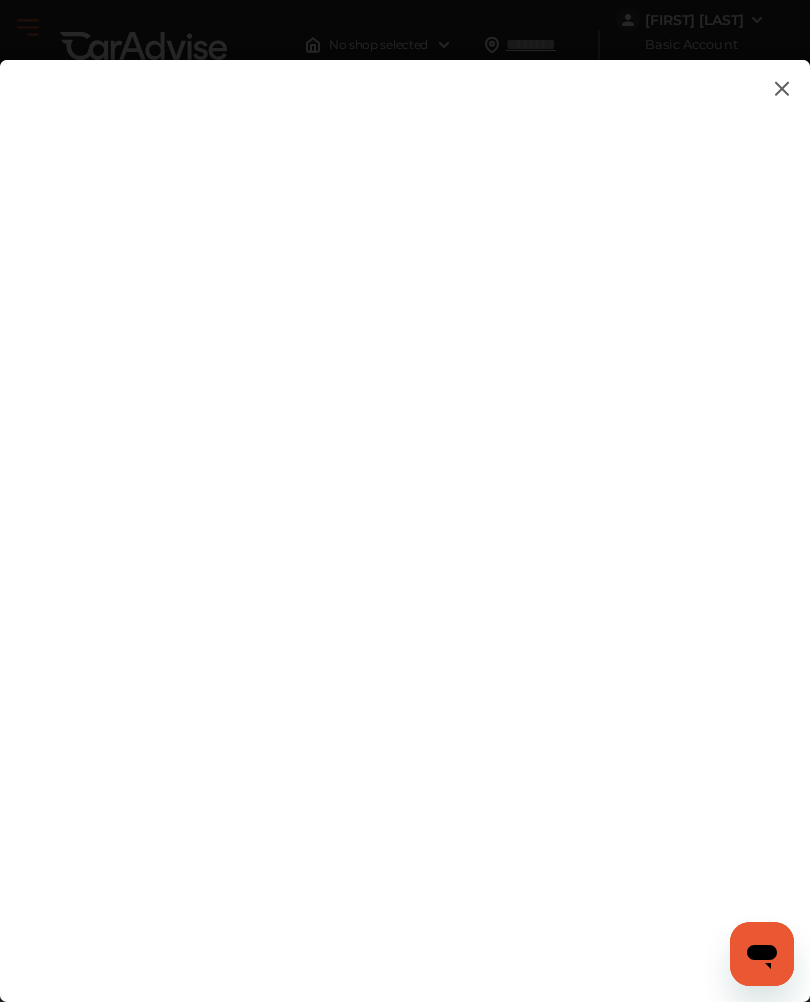 click at bounding box center (405, 511) 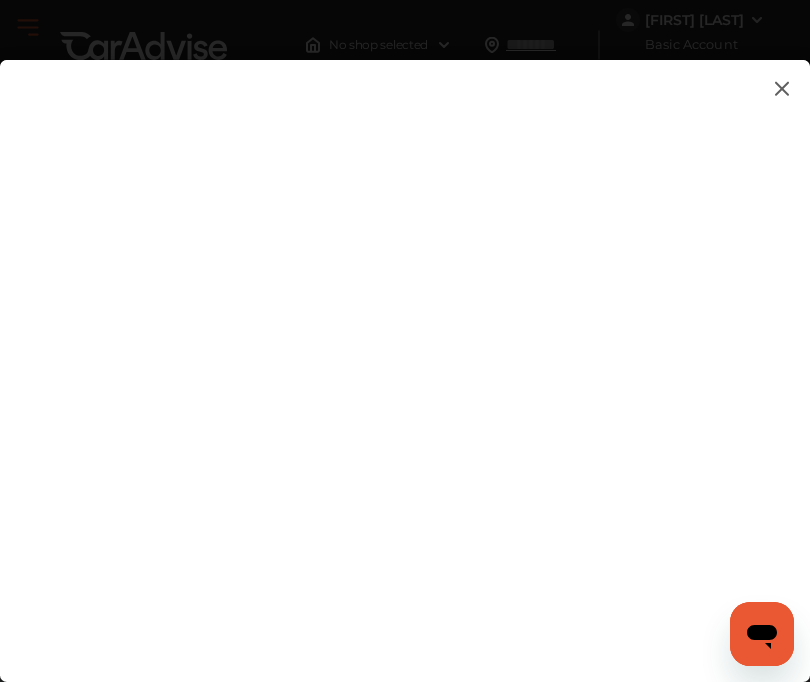 type on "**********" 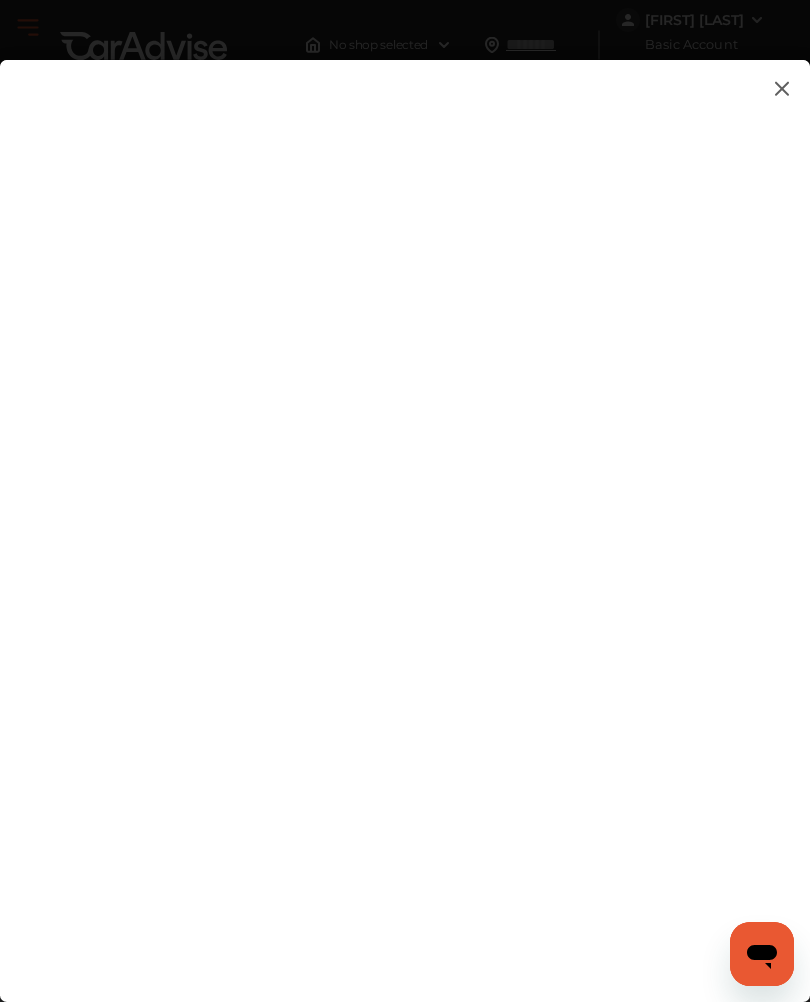 click at bounding box center (405, 511) 